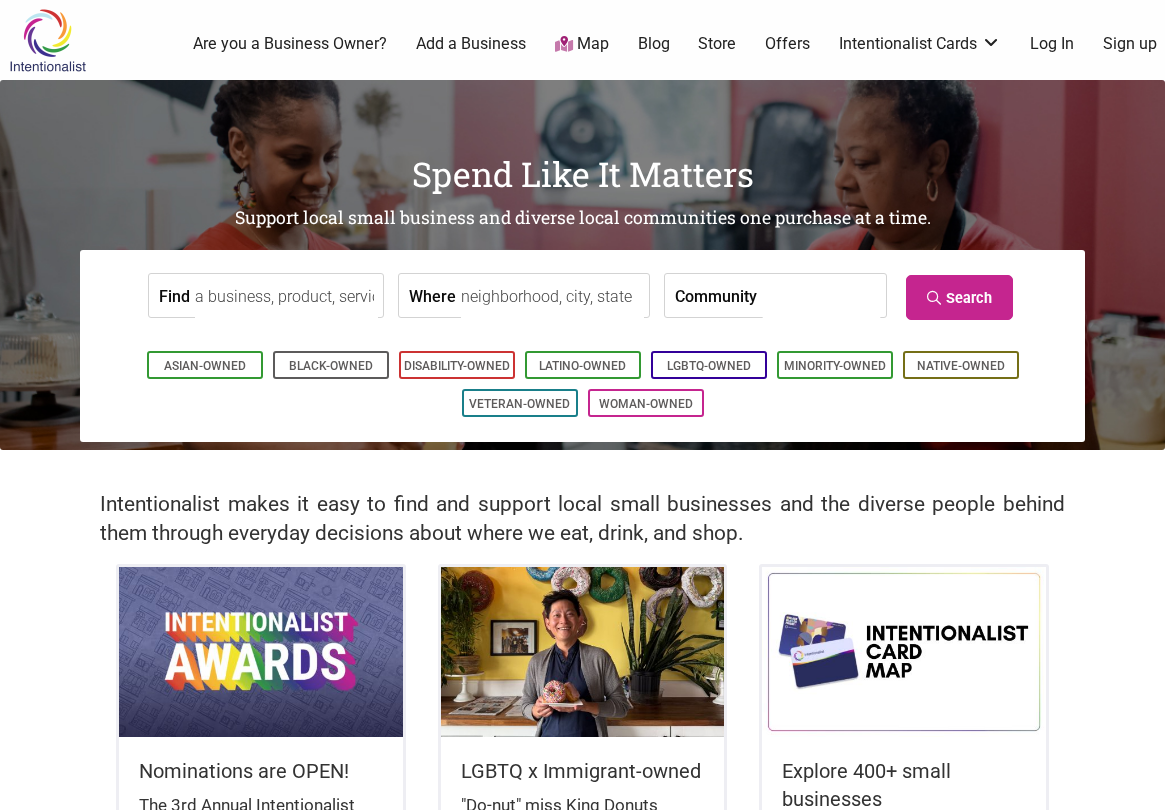 scroll, scrollTop: 0, scrollLeft: 0, axis: both 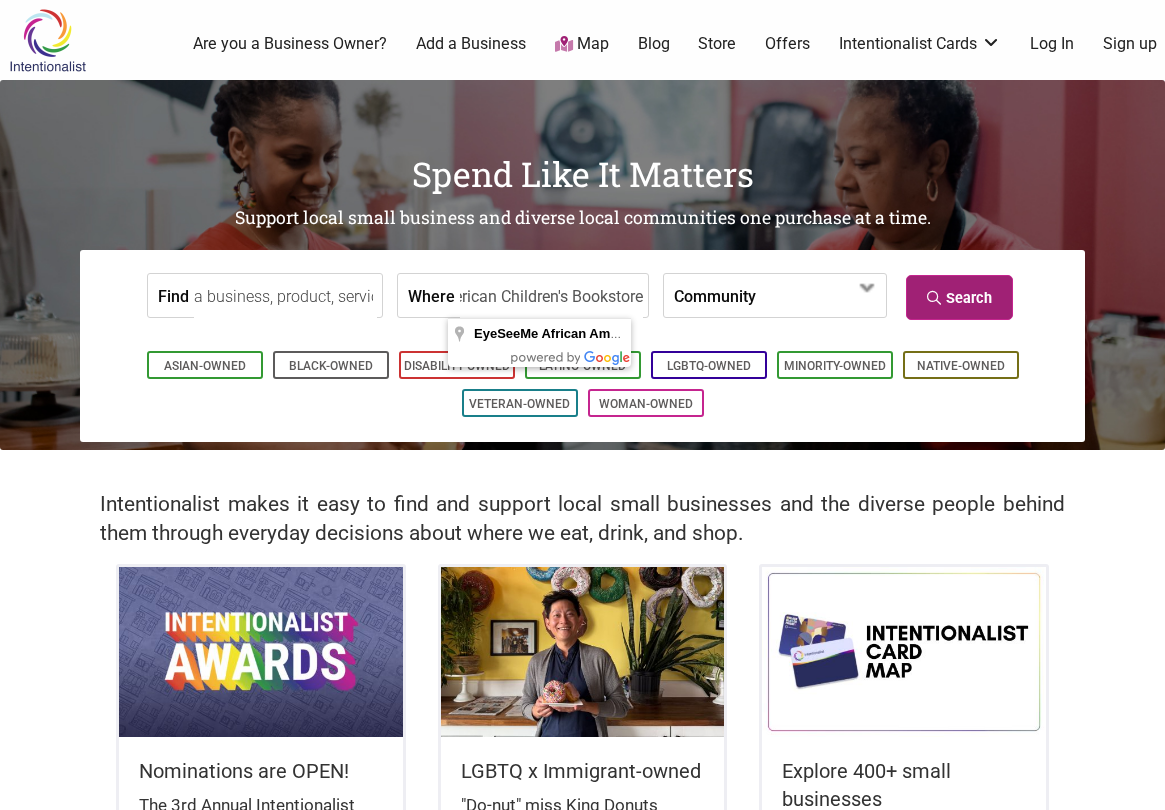 type on "EyeSeeMe African American Children's Bookstore" 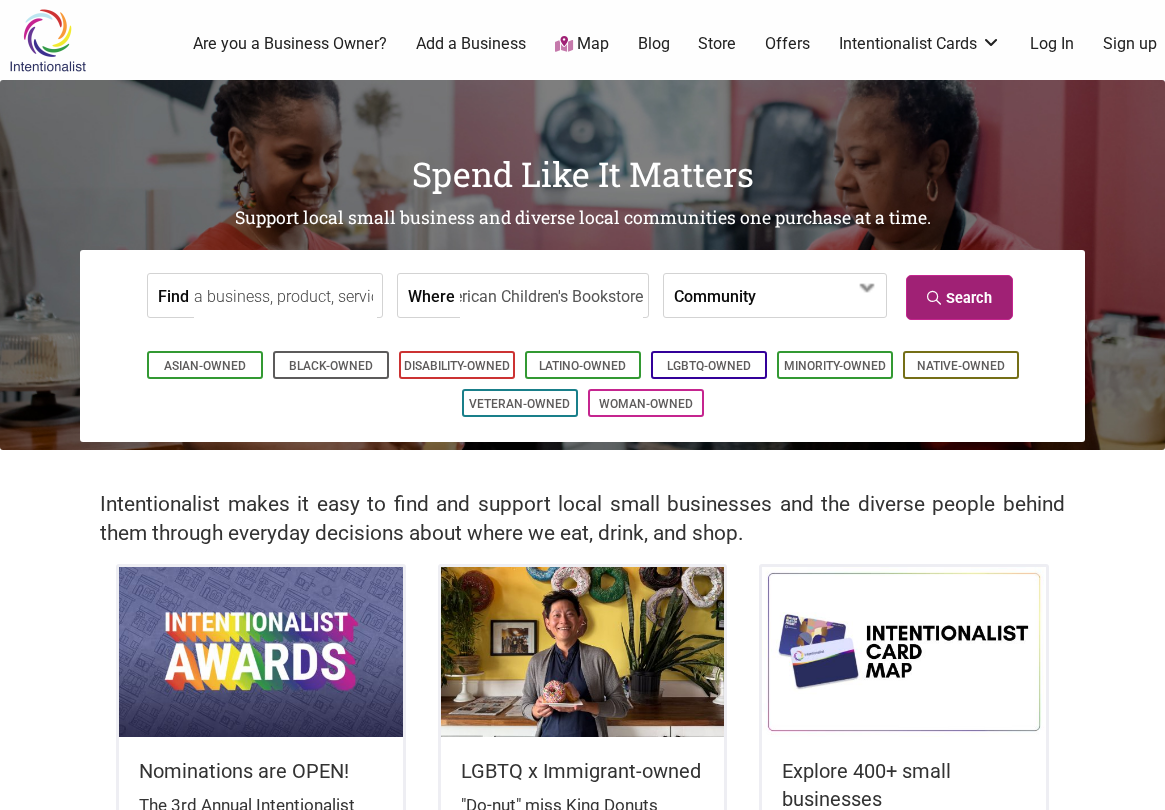 scroll, scrollTop: 0, scrollLeft: 0, axis: both 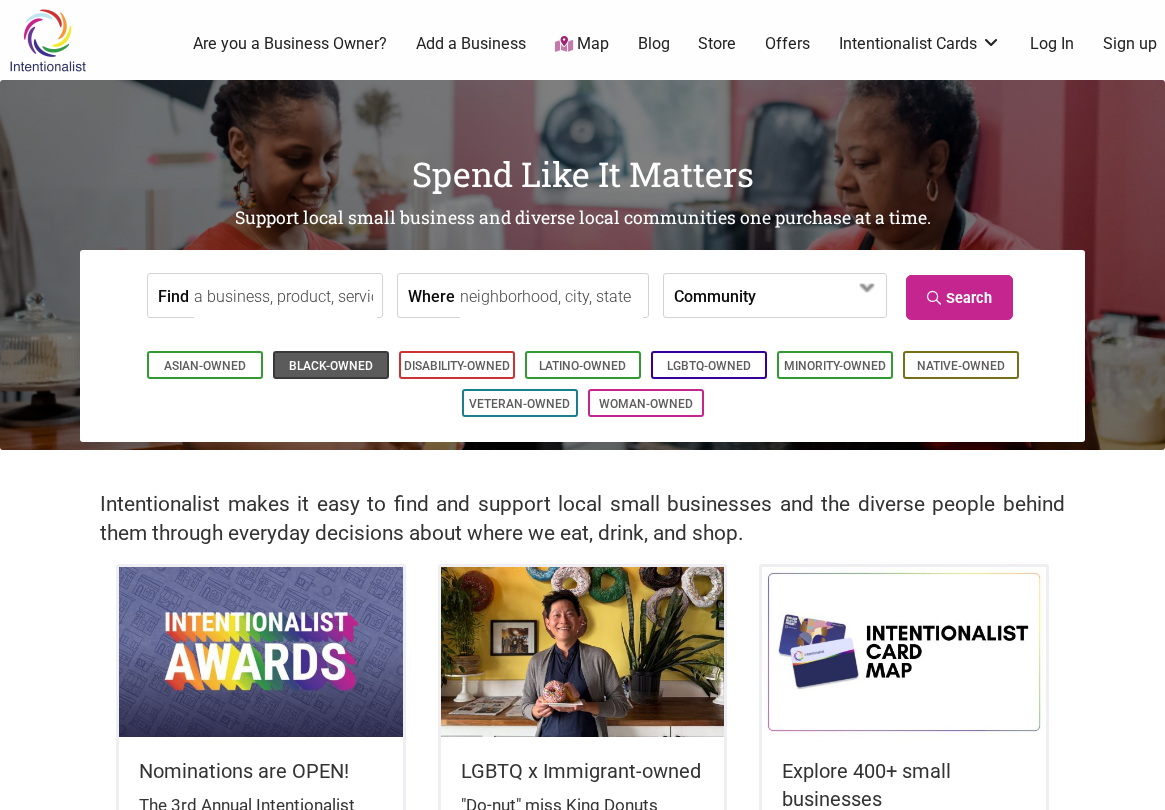 click on "Black-Owned" at bounding box center [331, 366] 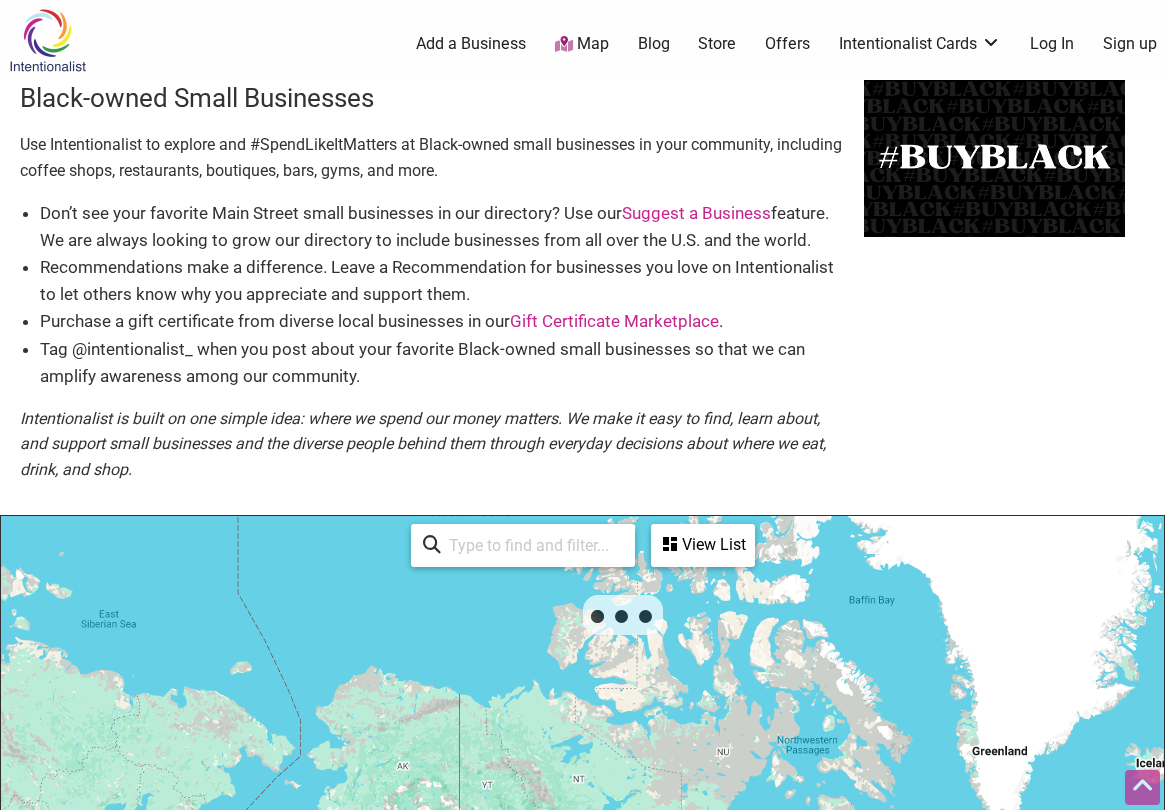scroll, scrollTop: 500, scrollLeft: 0, axis: vertical 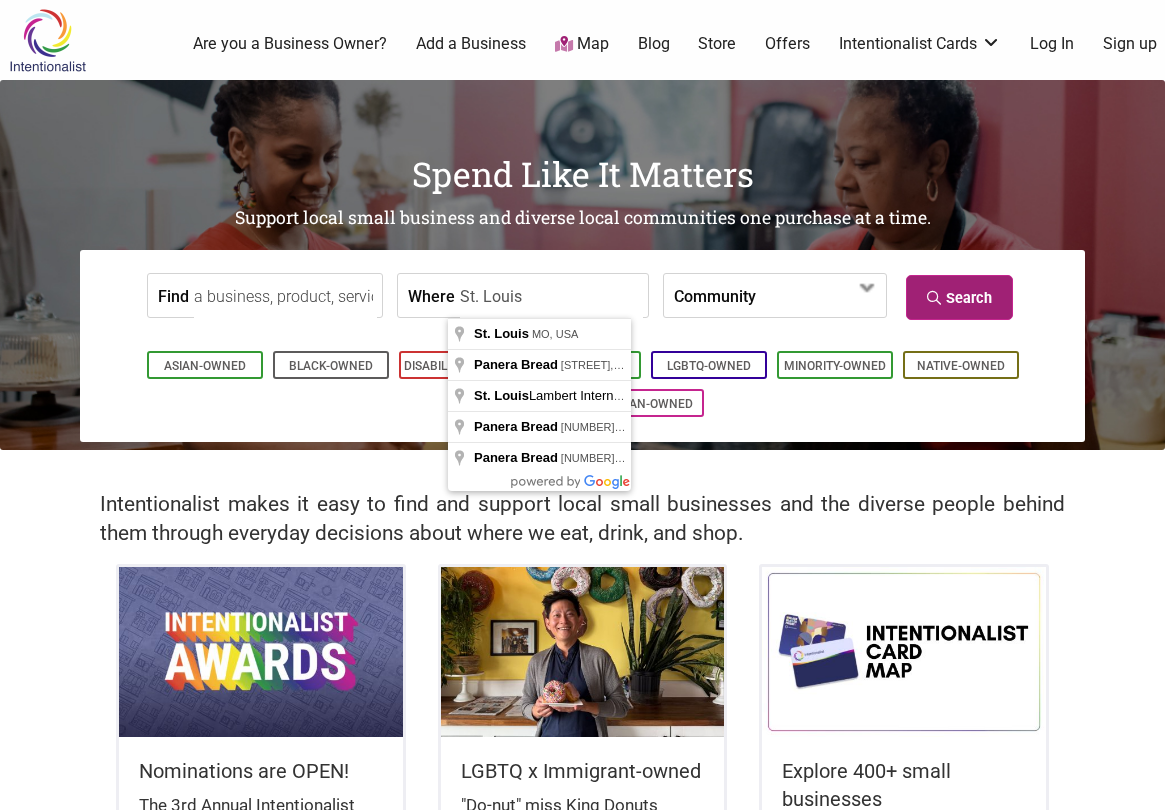 type on "St. Louis" 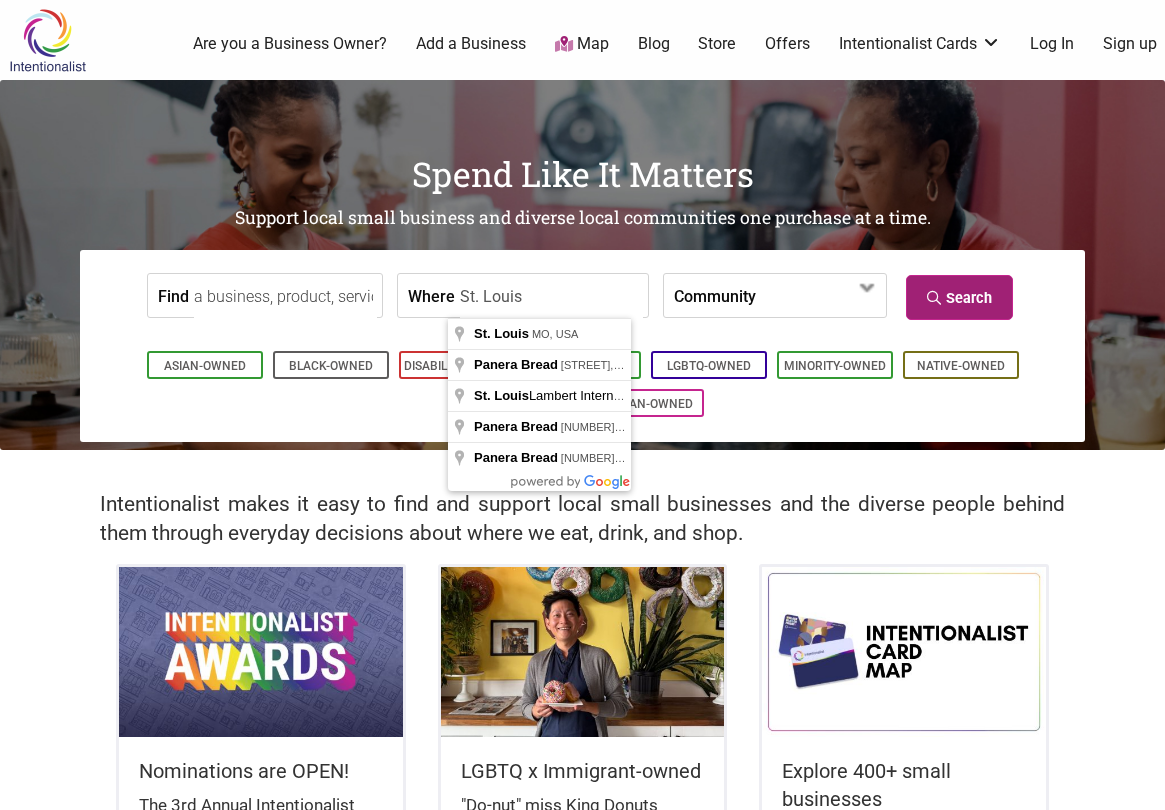 click on "Search" at bounding box center [959, 297] 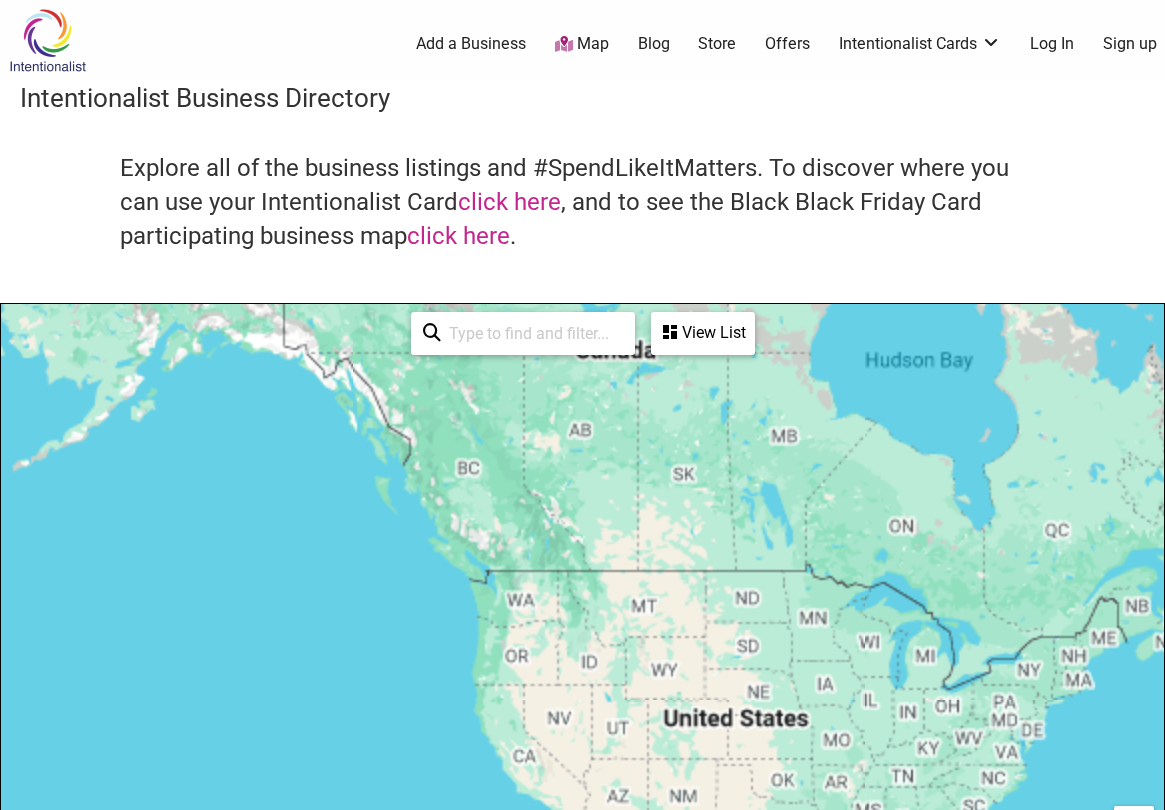 scroll, scrollTop: 300, scrollLeft: 0, axis: vertical 